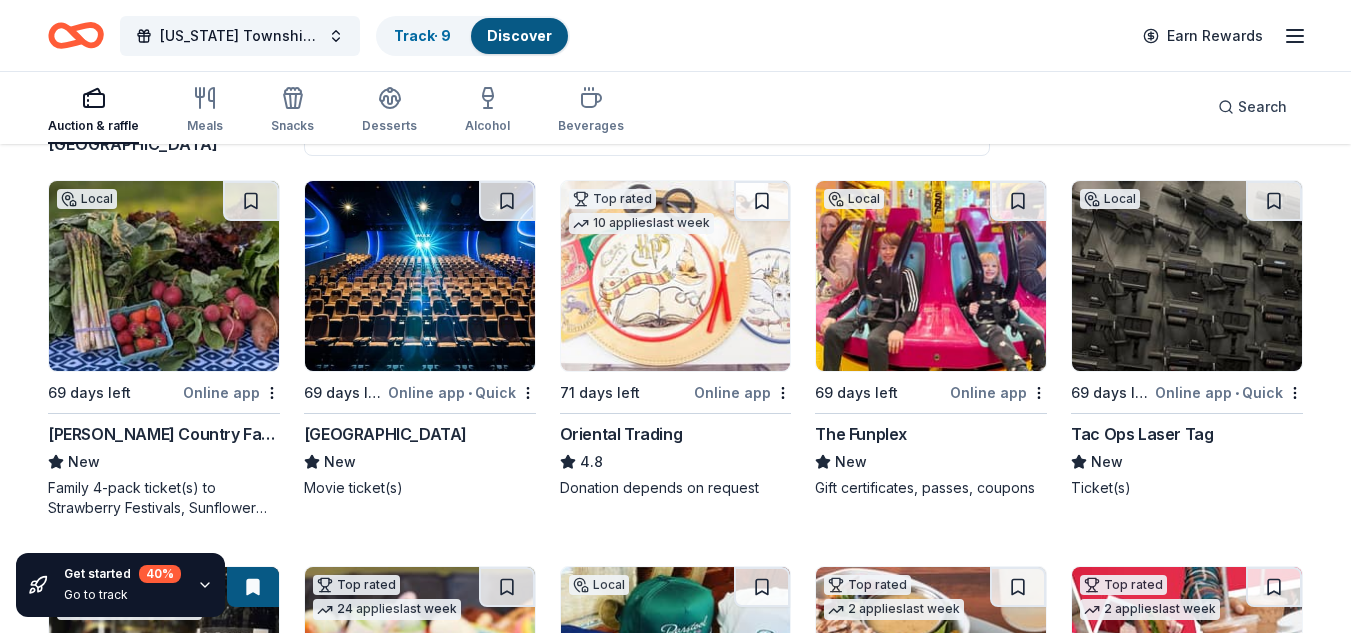 scroll, scrollTop: 188, scrollLeft: 0, axis: vertical 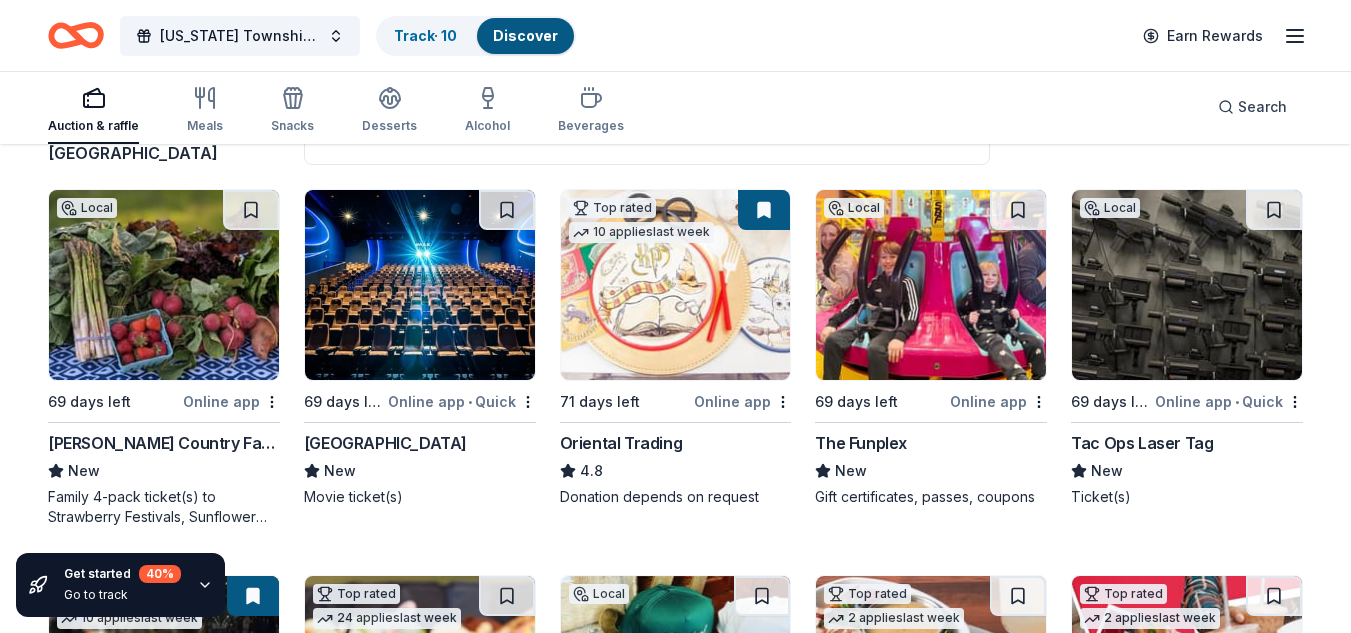 click at bounding box center [931, 285] 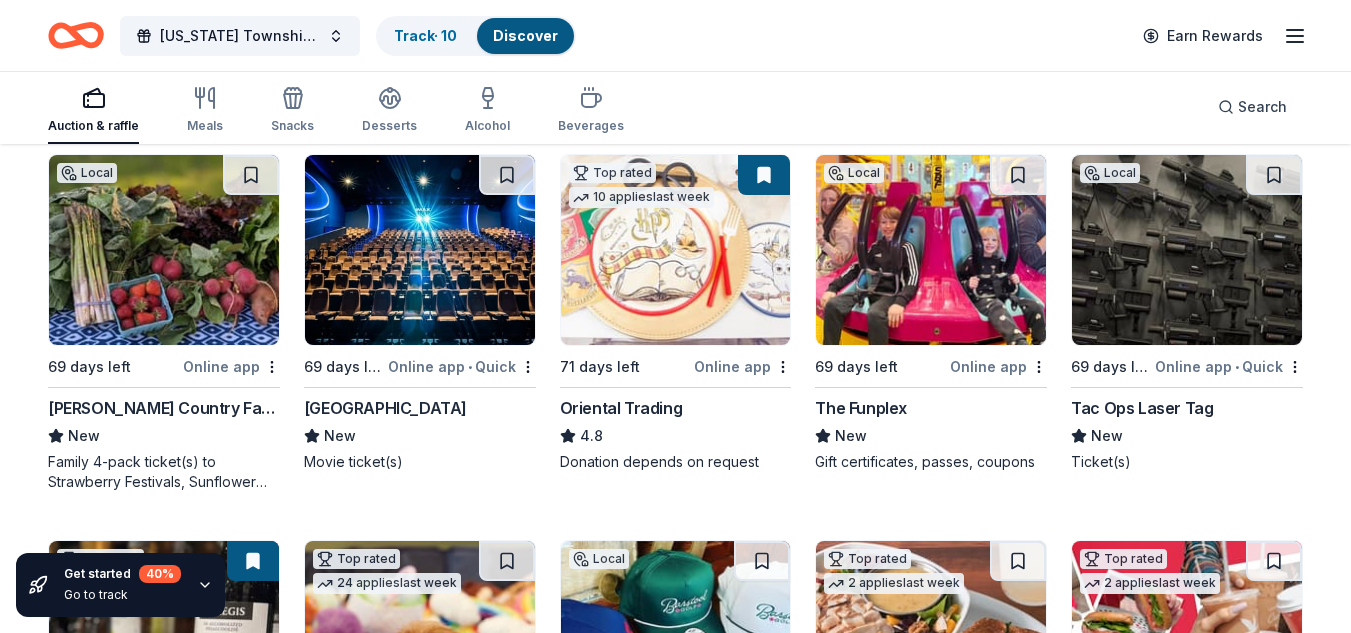 scroll, scrollTop: 215, scrollLeft: 0, axis: vertical 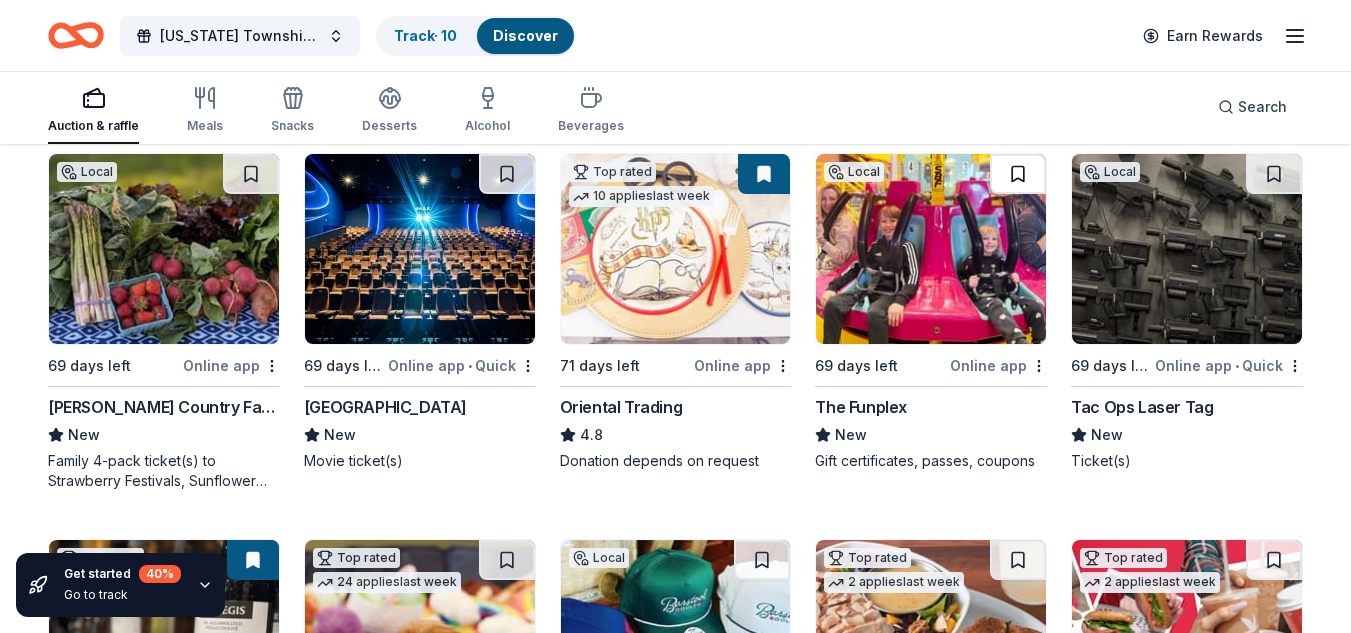 click at bounding box center (1018, 174) 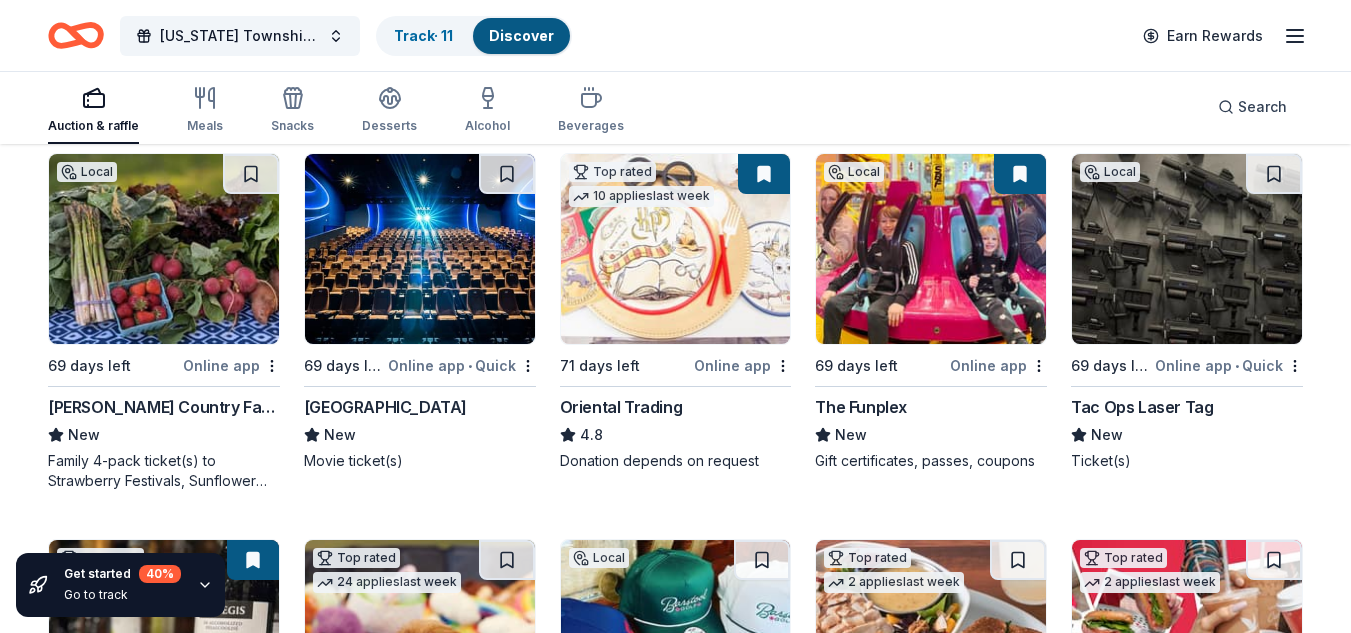 click on "Online app • Quick" at bounding box center [1229, 365] 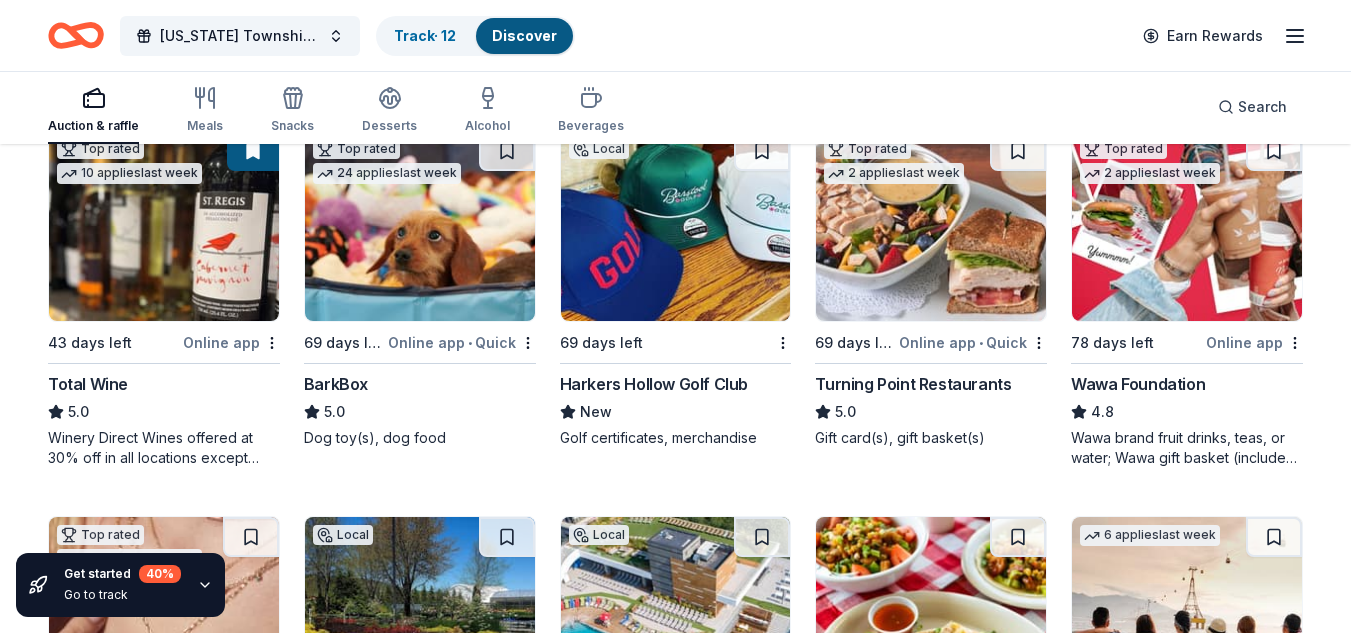 scroll, scrollTop: 626, scrollLeft: 0, axis: vertical 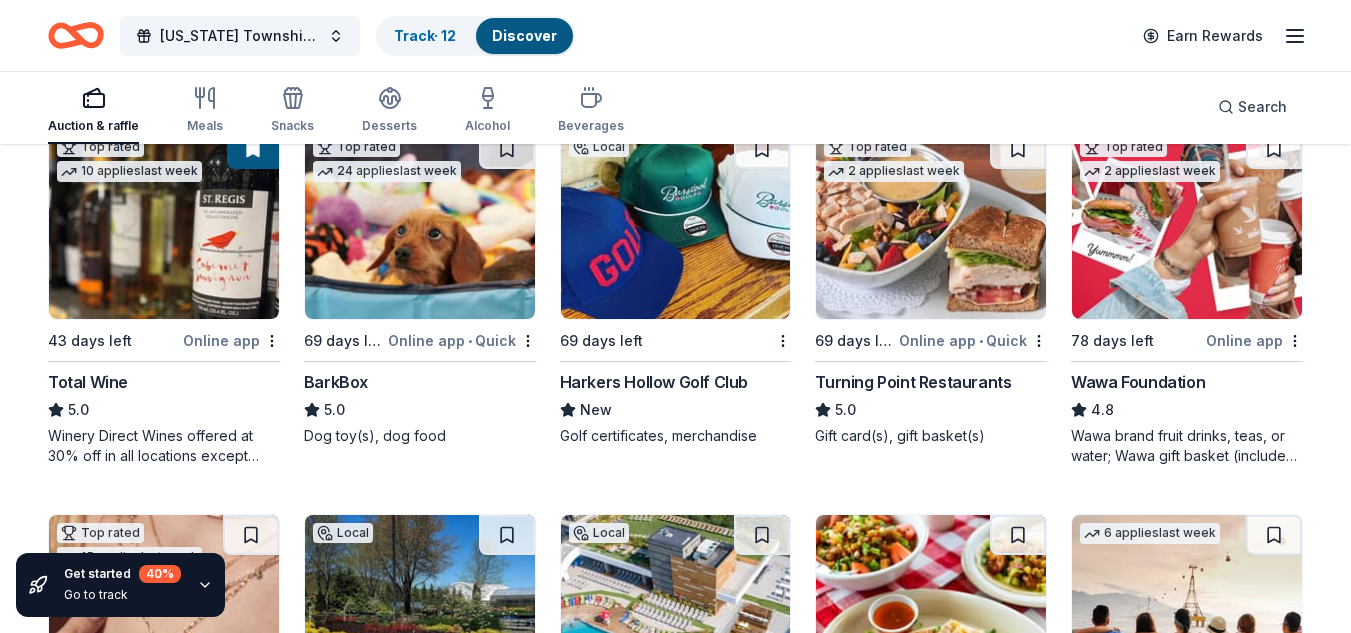 click at bounding box center [164, 224] 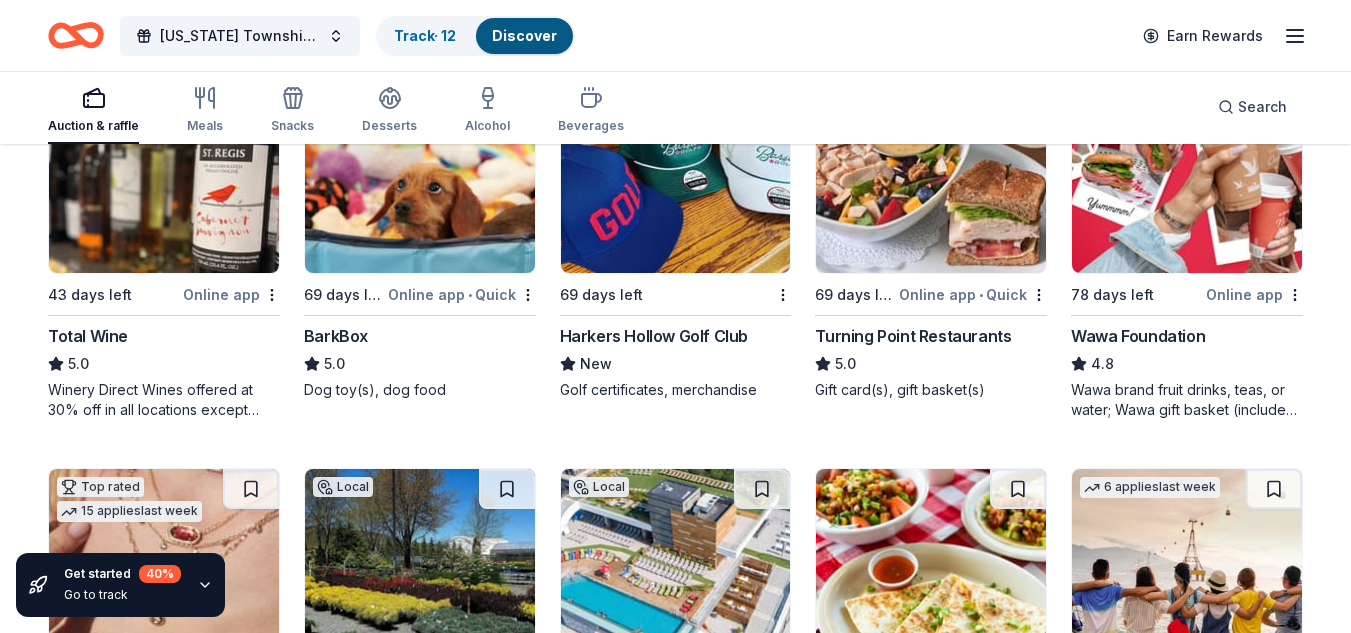 scroll, scrollTop: 675, scrollLeft: 0, axis: vertical 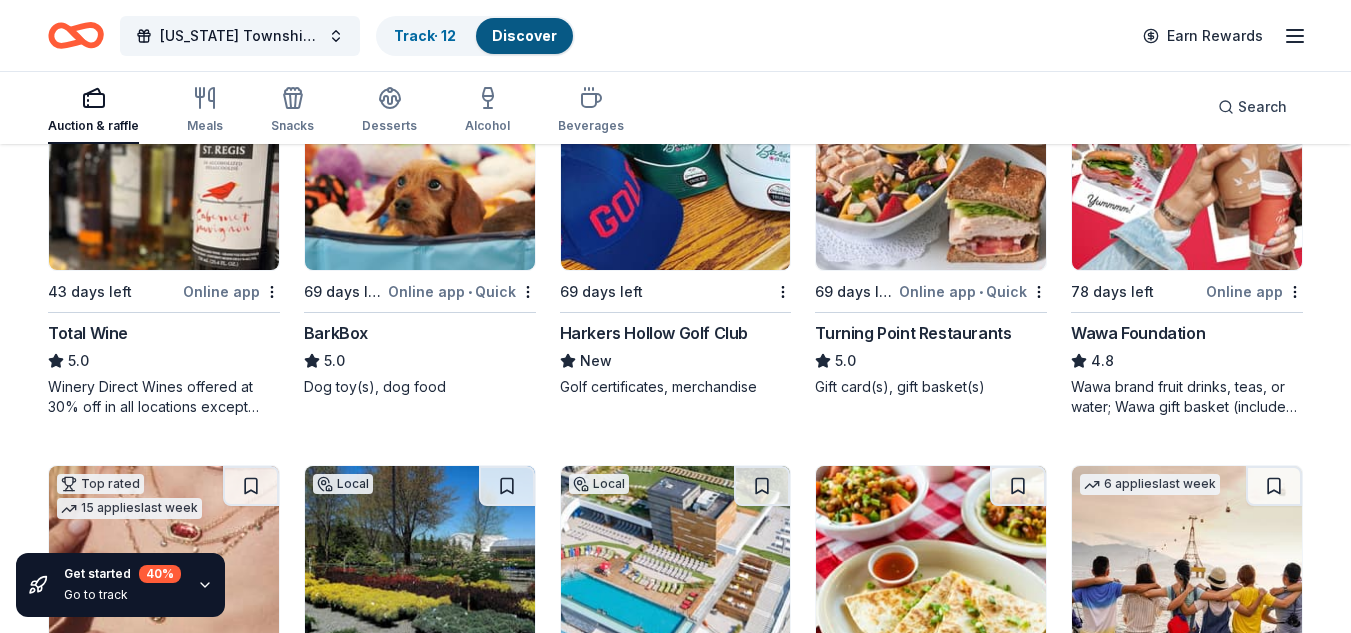 click at bounding box center [1187, 175] 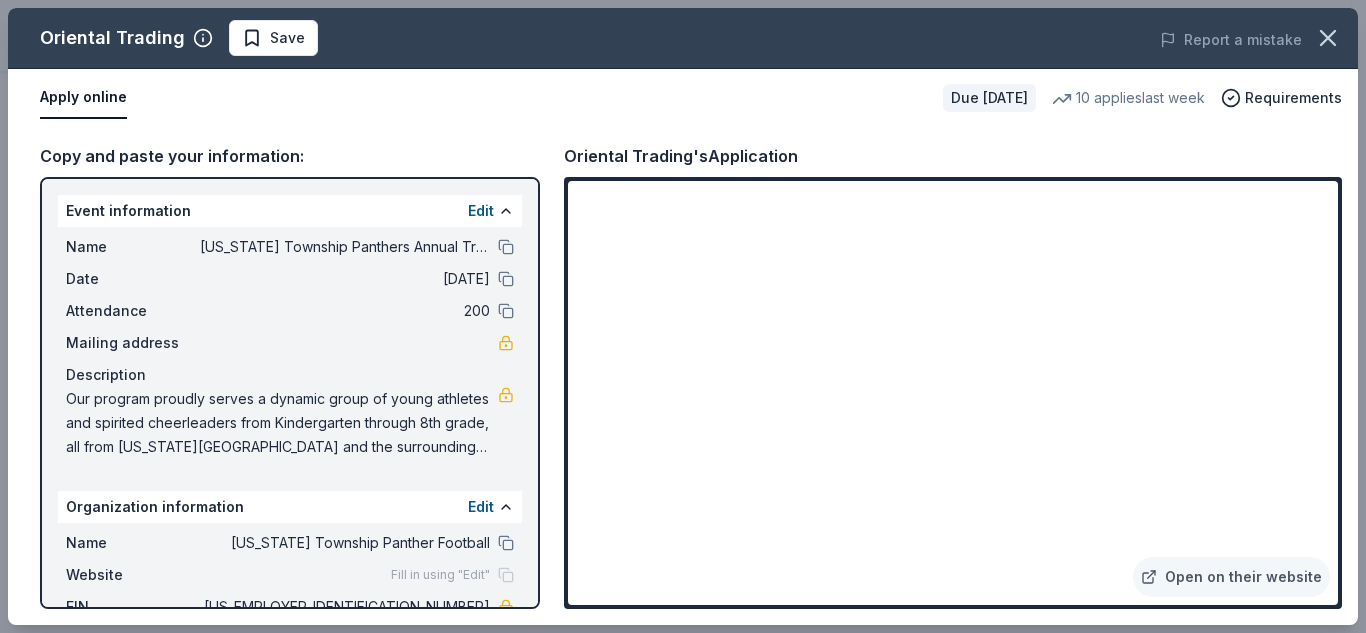 scroll, scrollTop: 430, scrollLeft: 0, axis: vertical 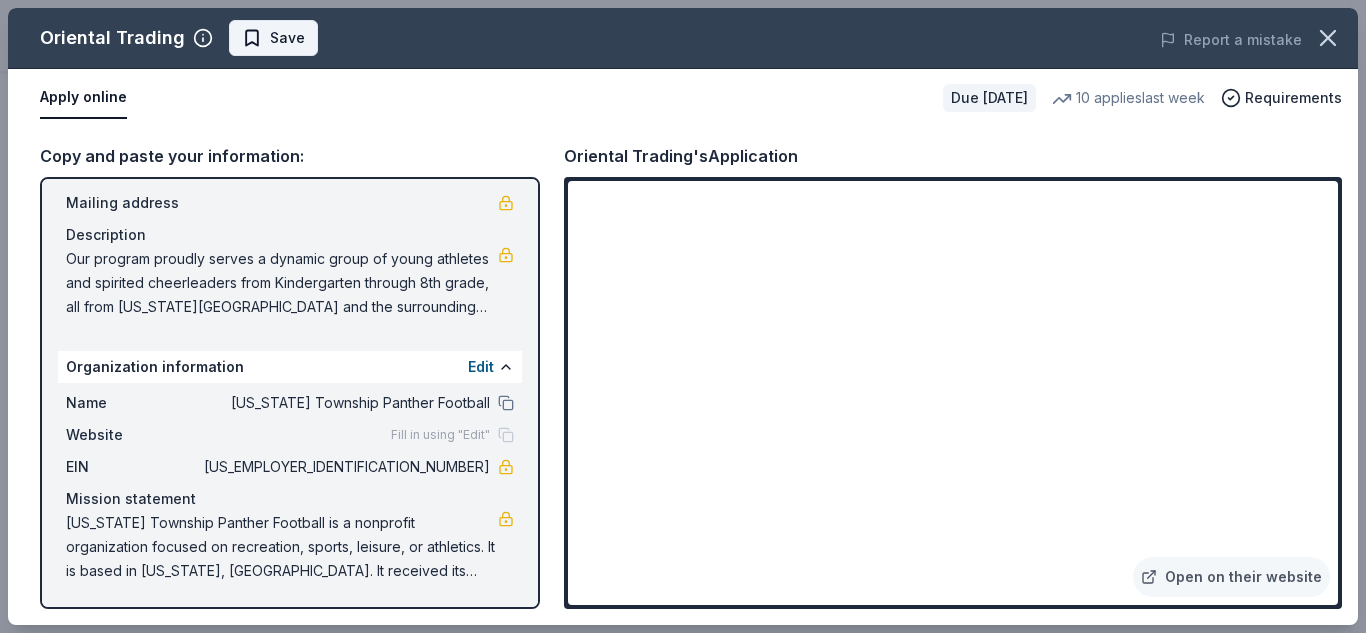 click on "Save" at bounding box center [273, 38] 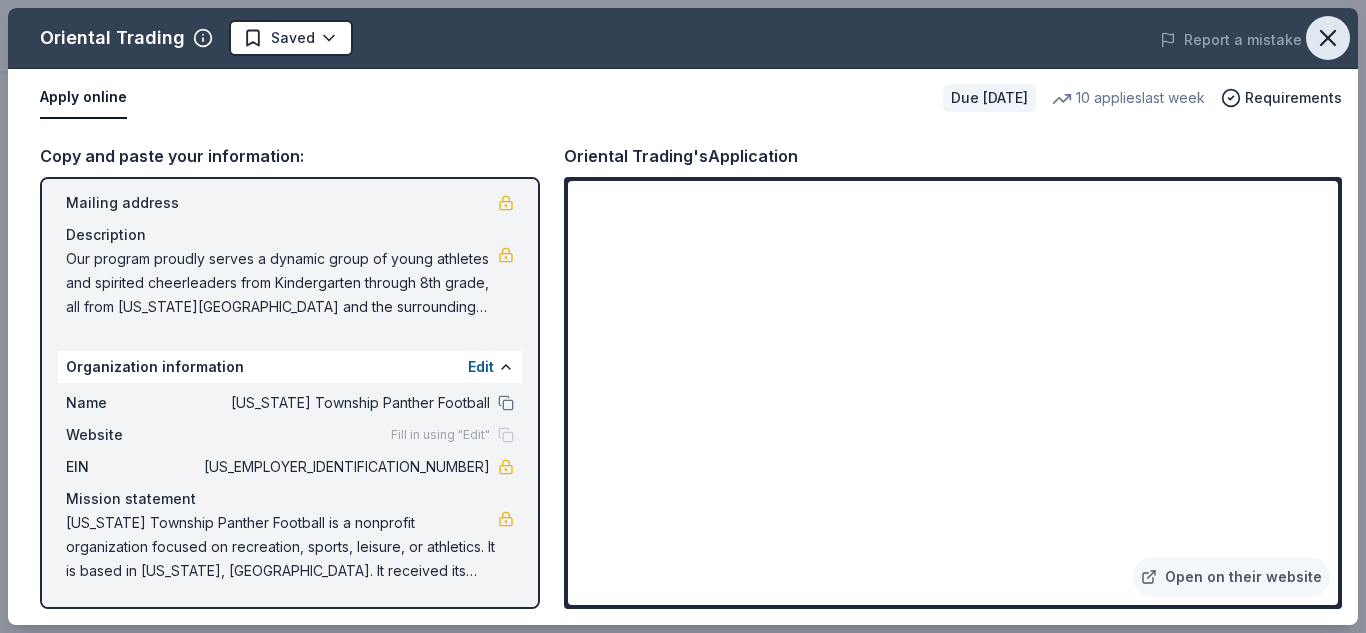 click 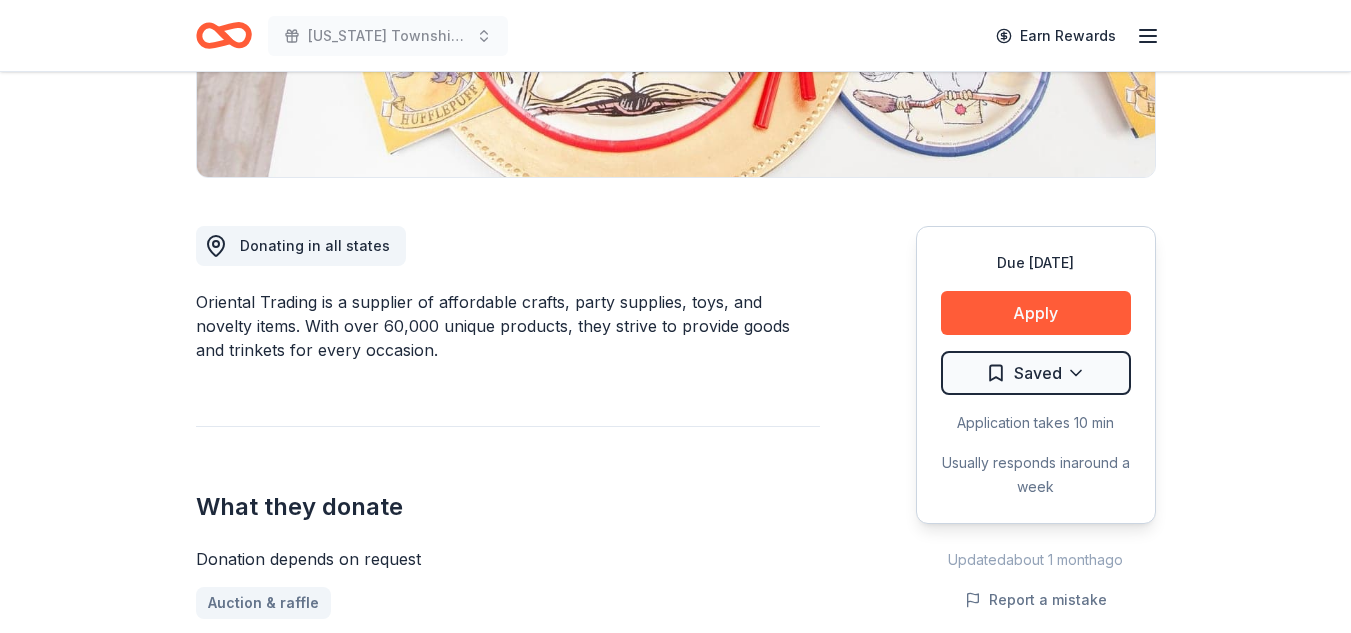 scroll, scrollTop: 0, scrollLeft: 0, axis: both 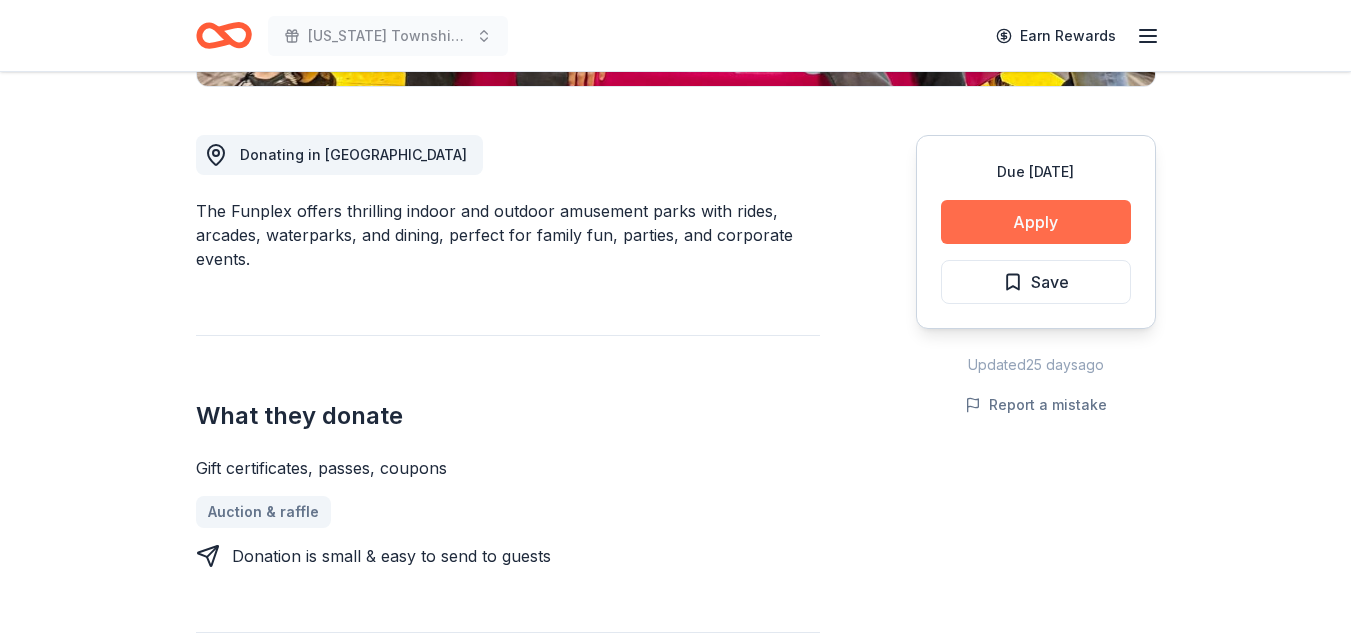 click on "Apply" at bounding box center [1036, 222] 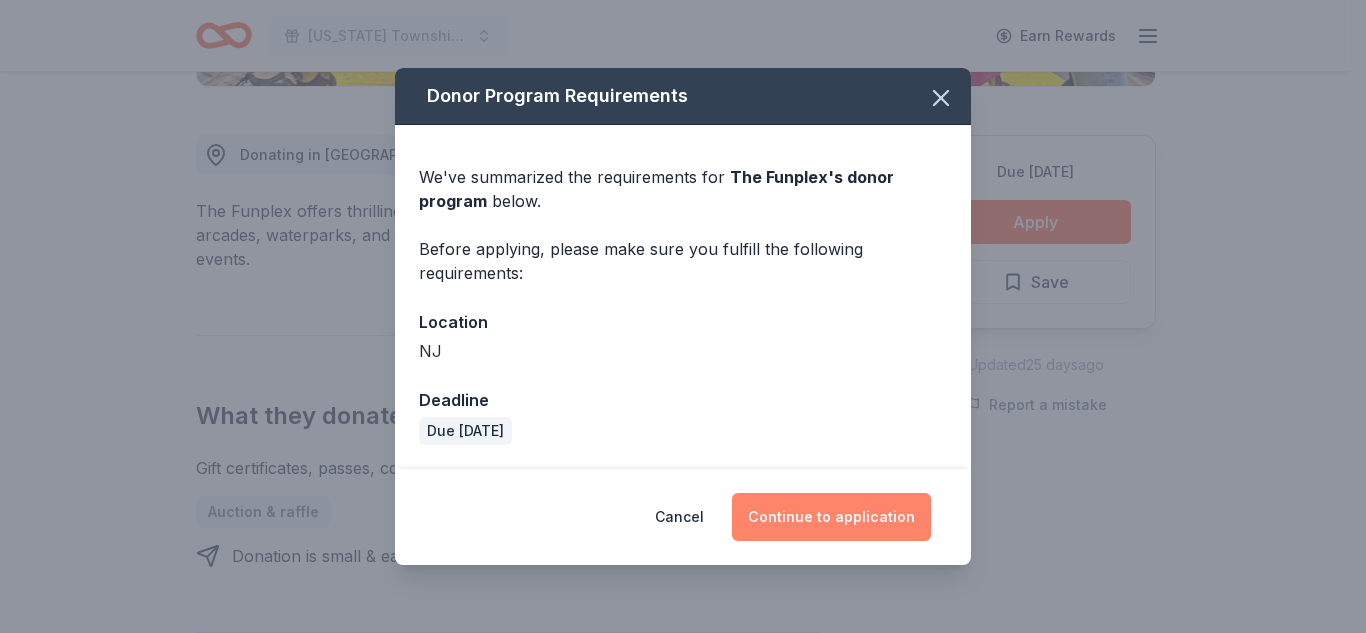 click on "Continue to application" at bounding box center [831, 517] 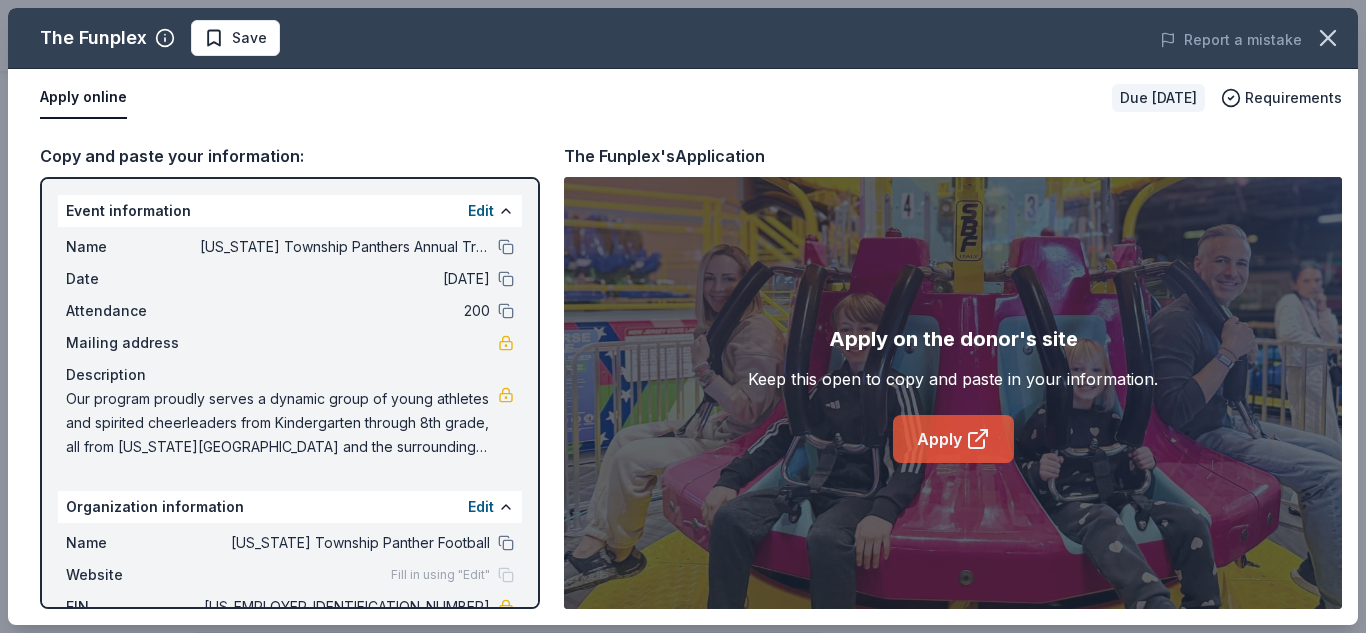 click 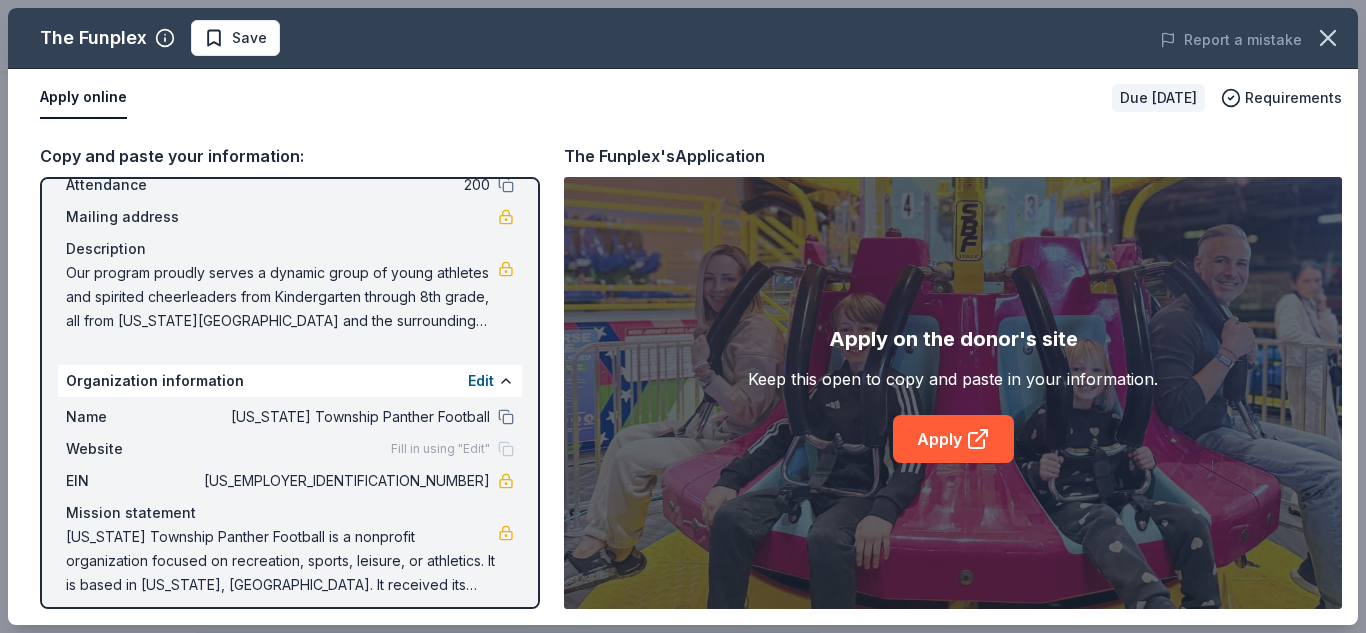 scroll, scrollTop: 0, scrollLeft: 0, axis: both 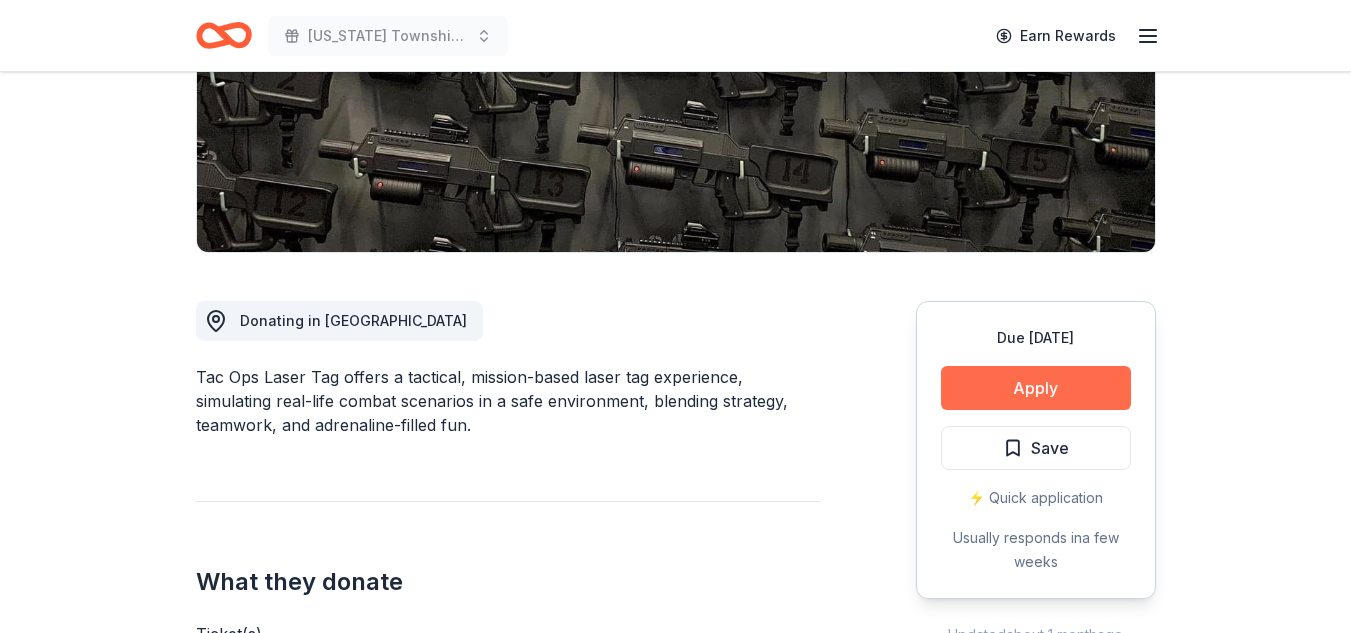 click on "Apply" at bounding box center [1036, 388] 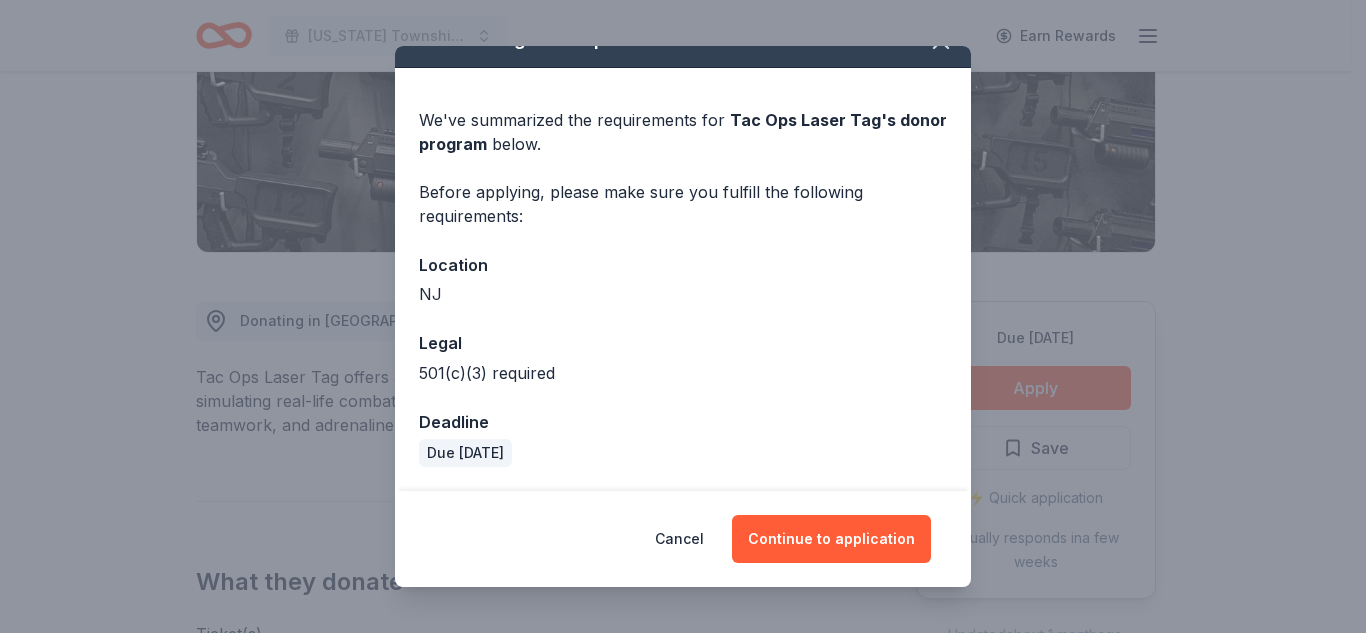 scroll, scrollTop: 0, scrollLeft: 0, axis: both 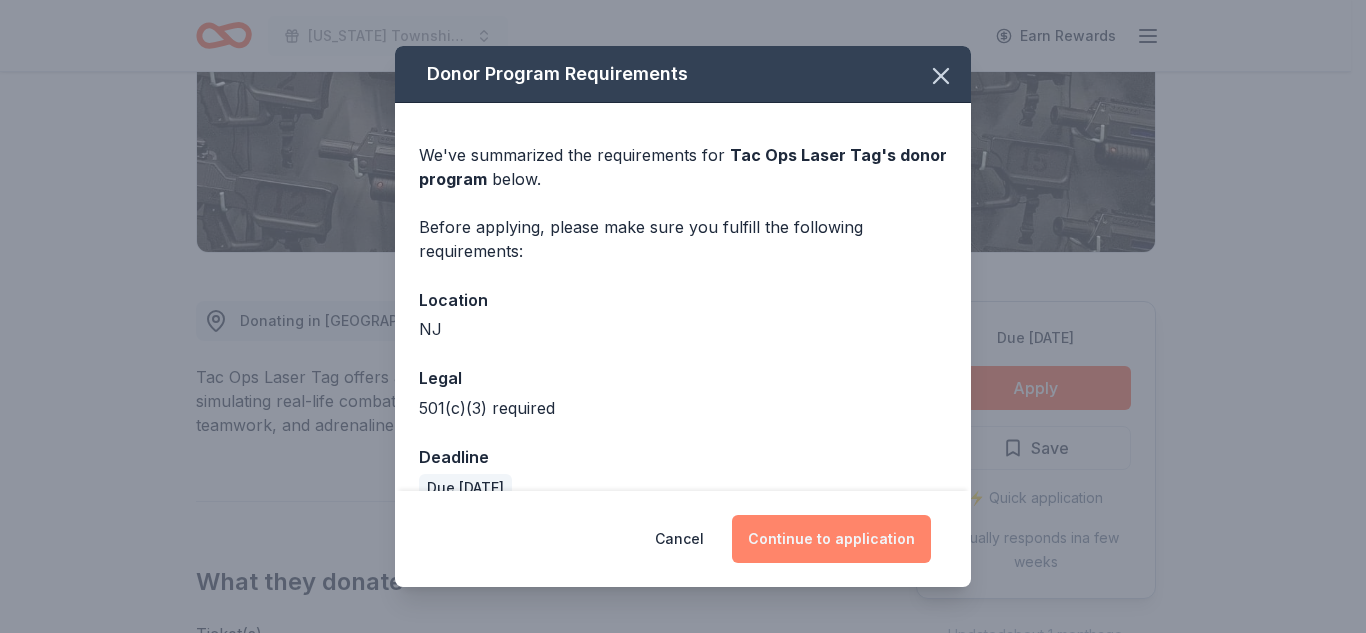 click on "Continue to application" at bounding box center (831, 539) 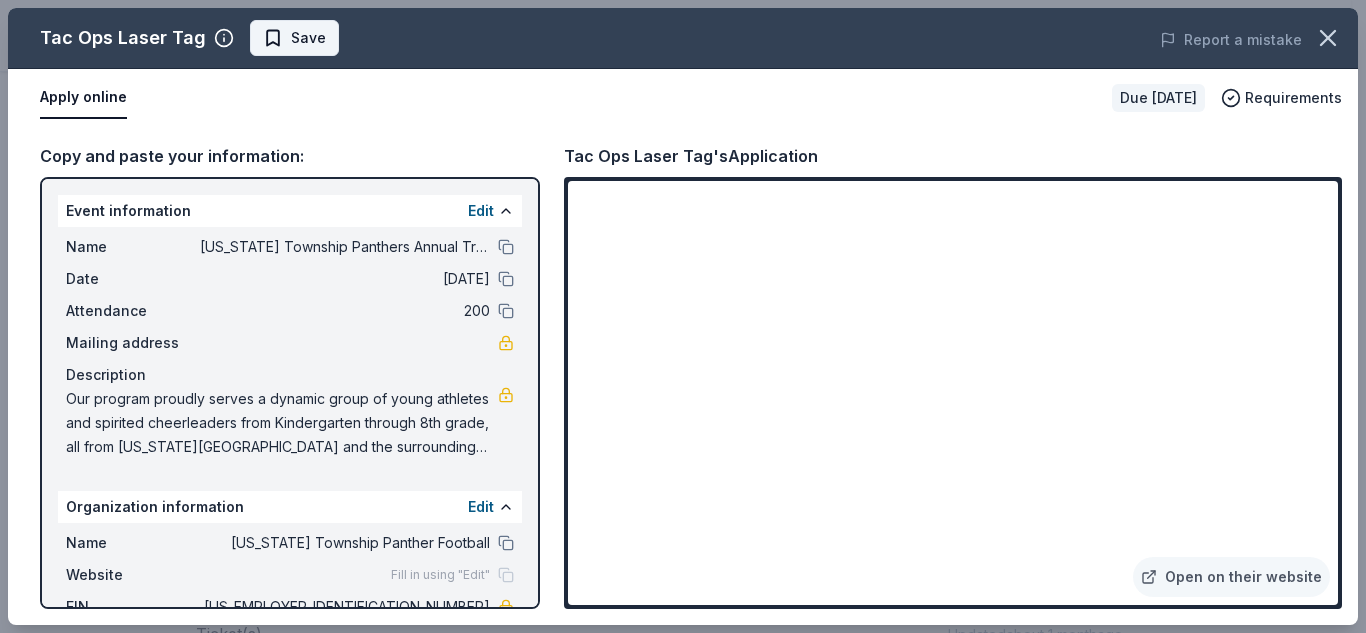 click on "Save" at bounding box center [294, 38] 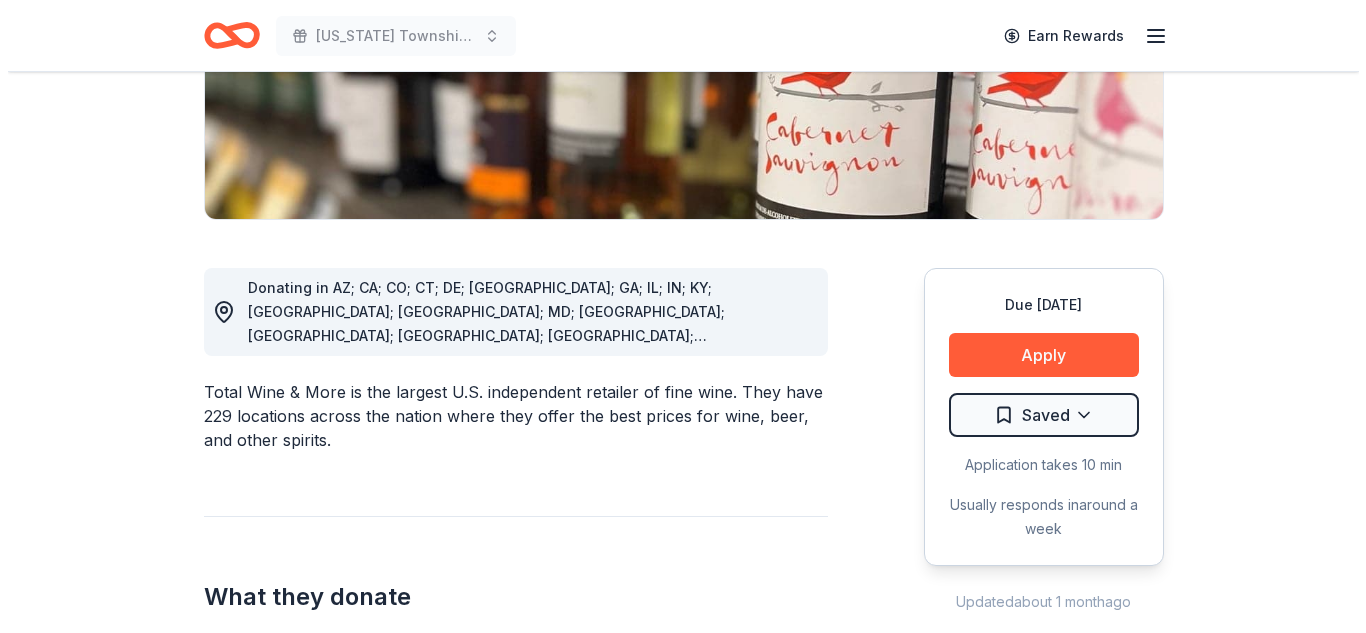 scroll, scrollTop: 390, scrollLeft: 0, axis: vertical 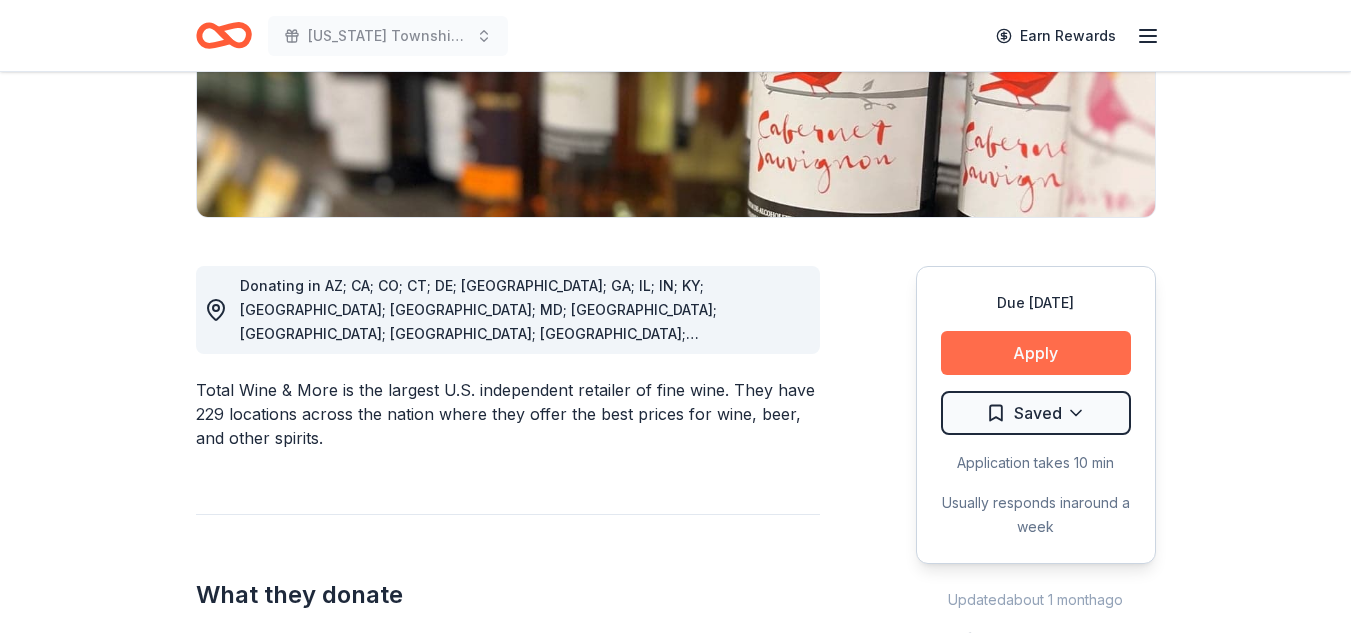 click on "Apply" at bounding box center [1036, 353] 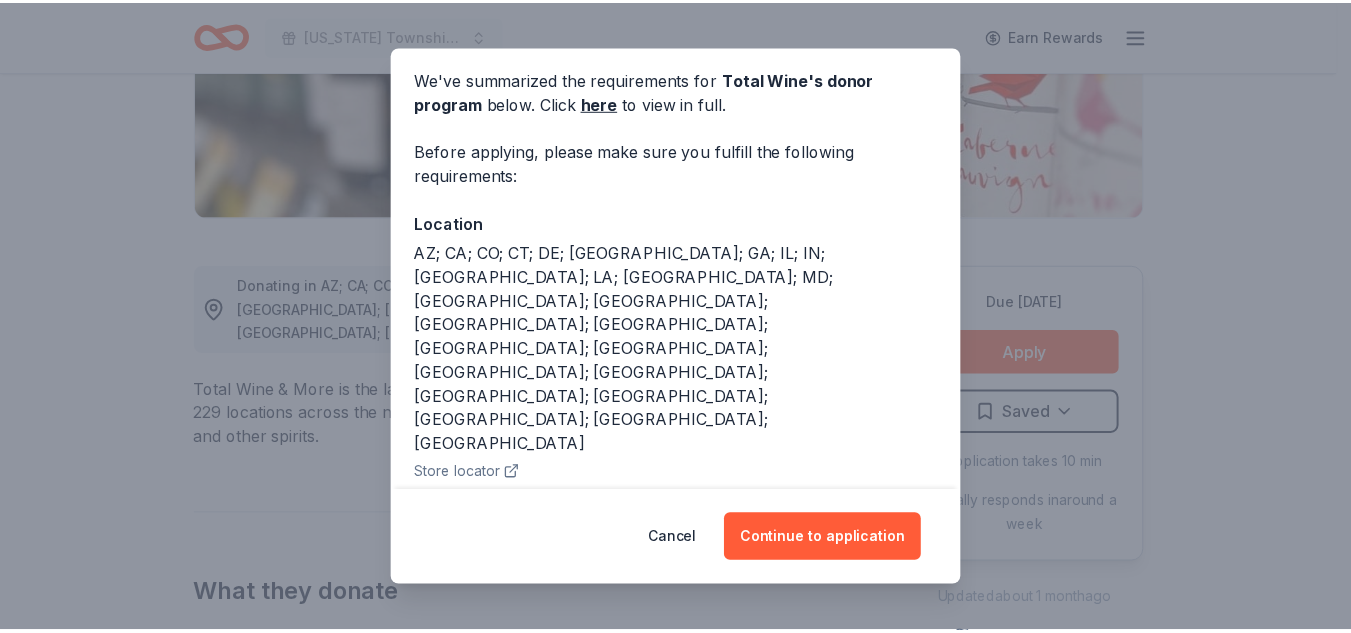 scroll, scrollTop: 0, scrollLeft: 0, axis: both 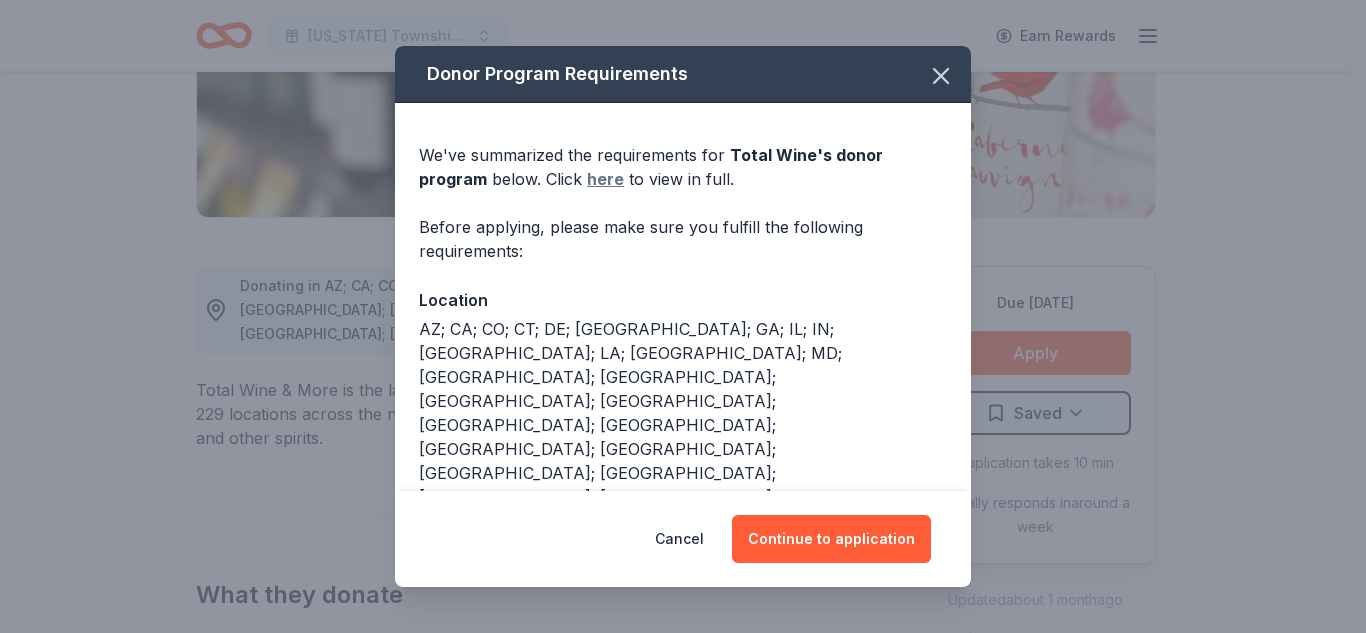 click on "here" at bounding box center [605, 179] 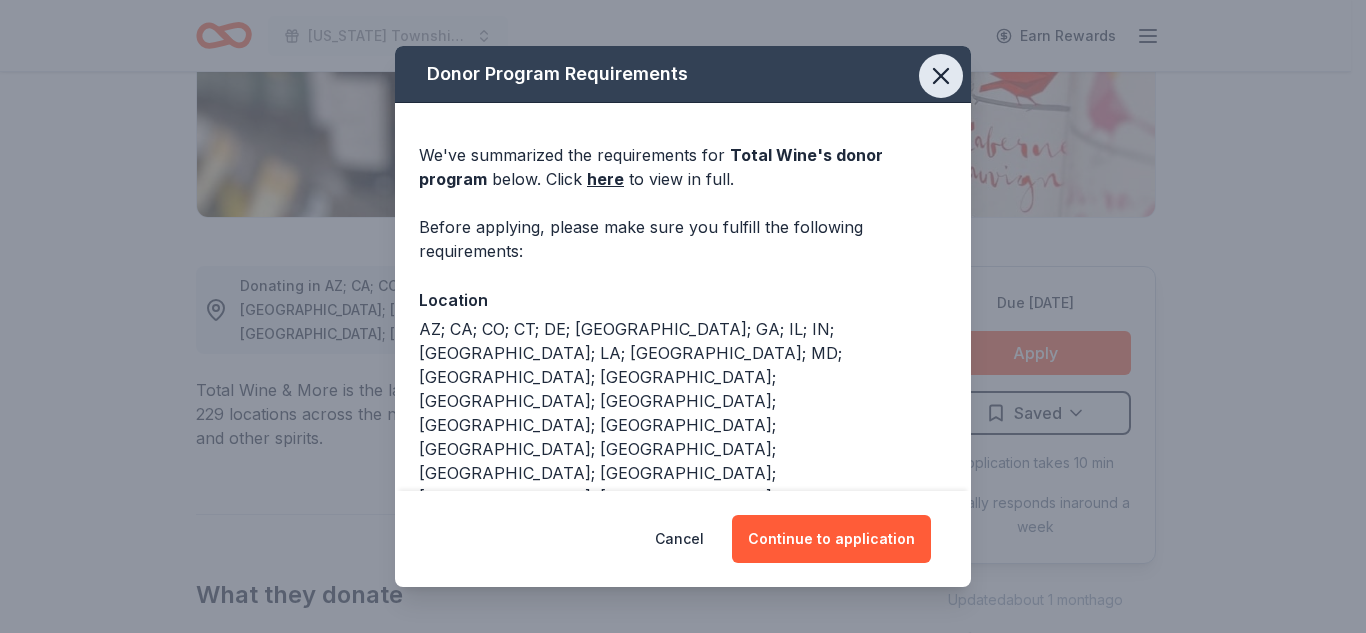 click 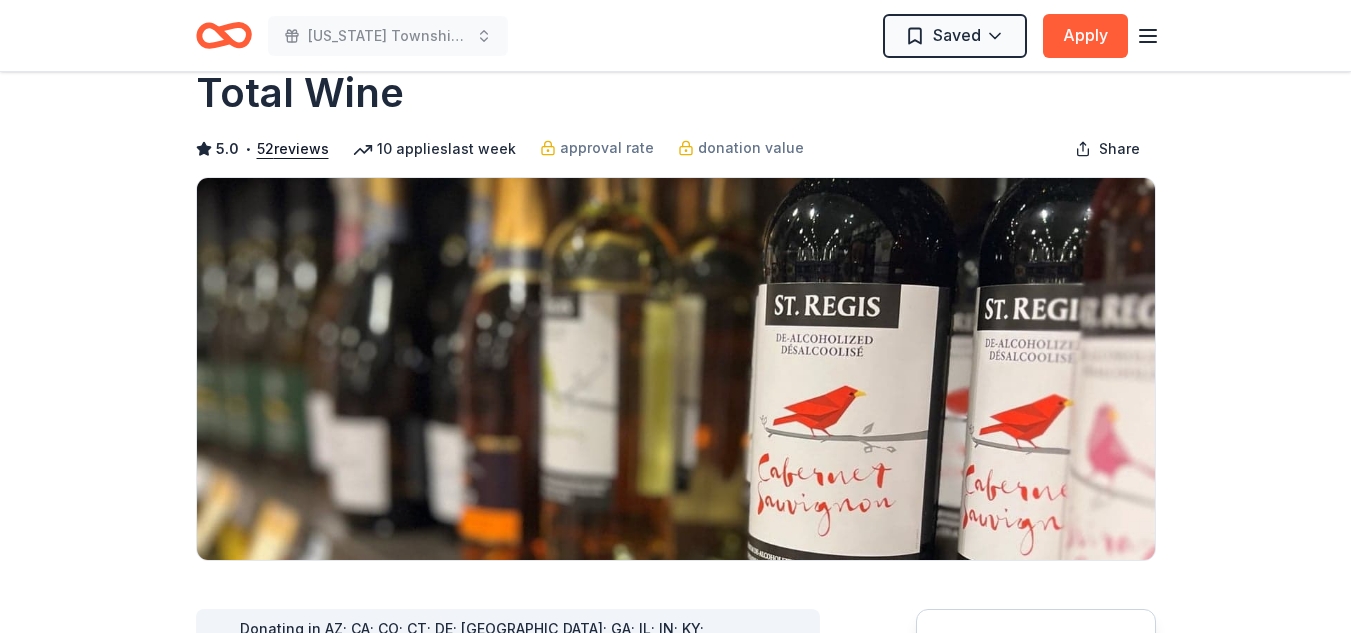 scroll, scrollTop: 0, scrollLeft: 0, axis: both 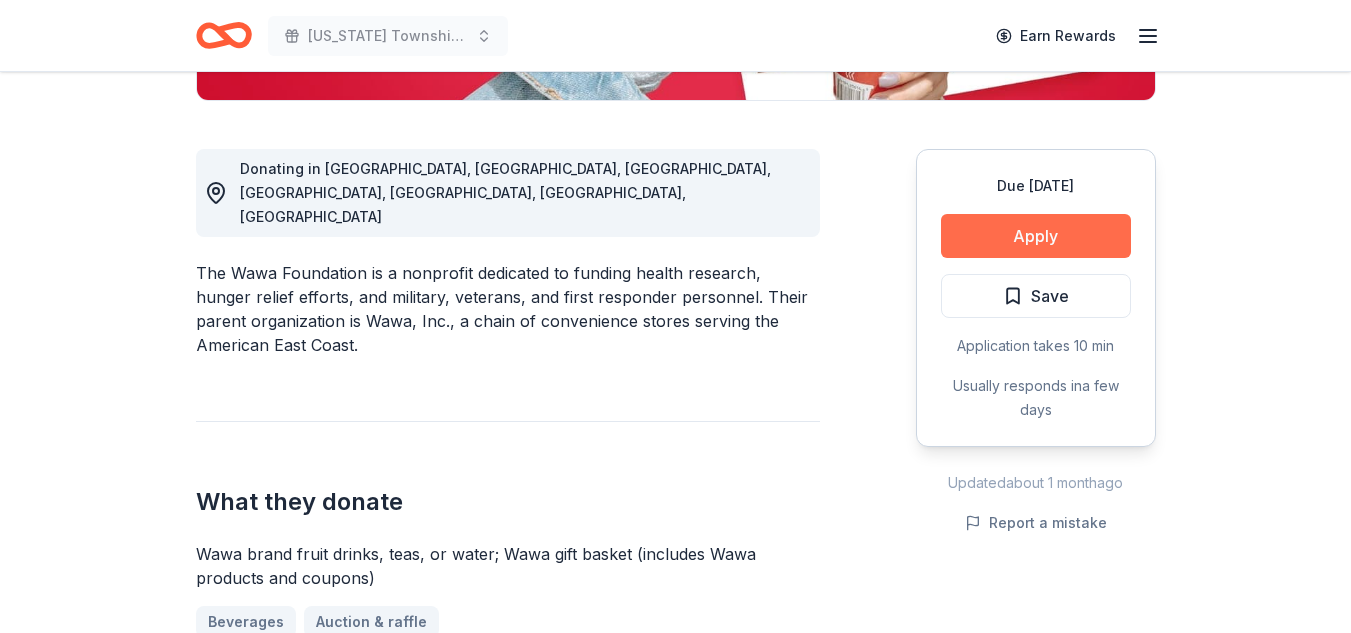click on "Apply" at bounding box center [1036, 236] 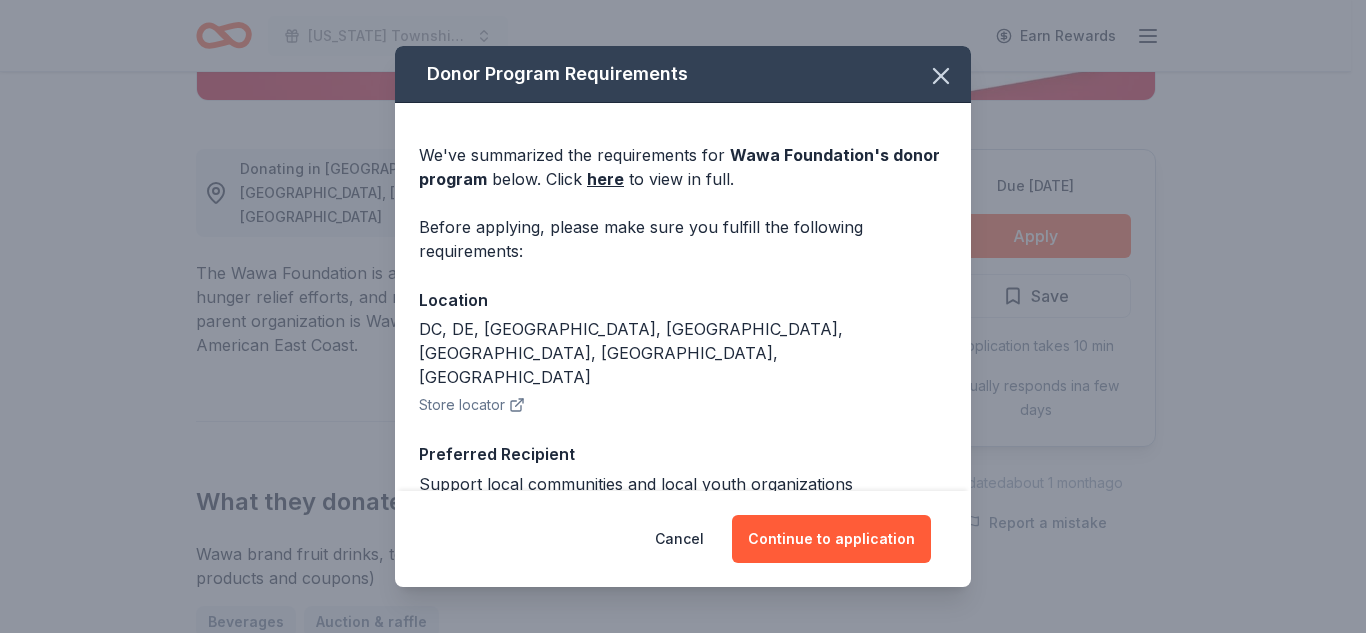 scroll, scrollTop: 142, scrollLeft: 0, axis: vertical 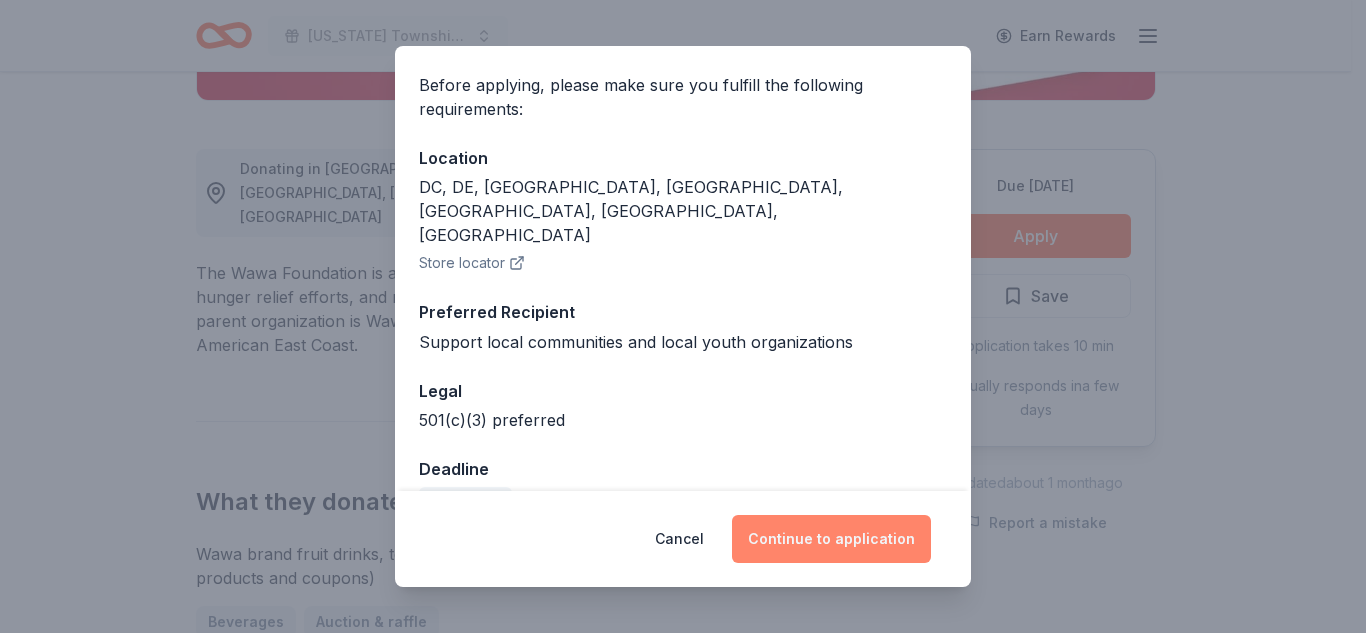 click on "Continue to application" at bounding box center (831, 539) 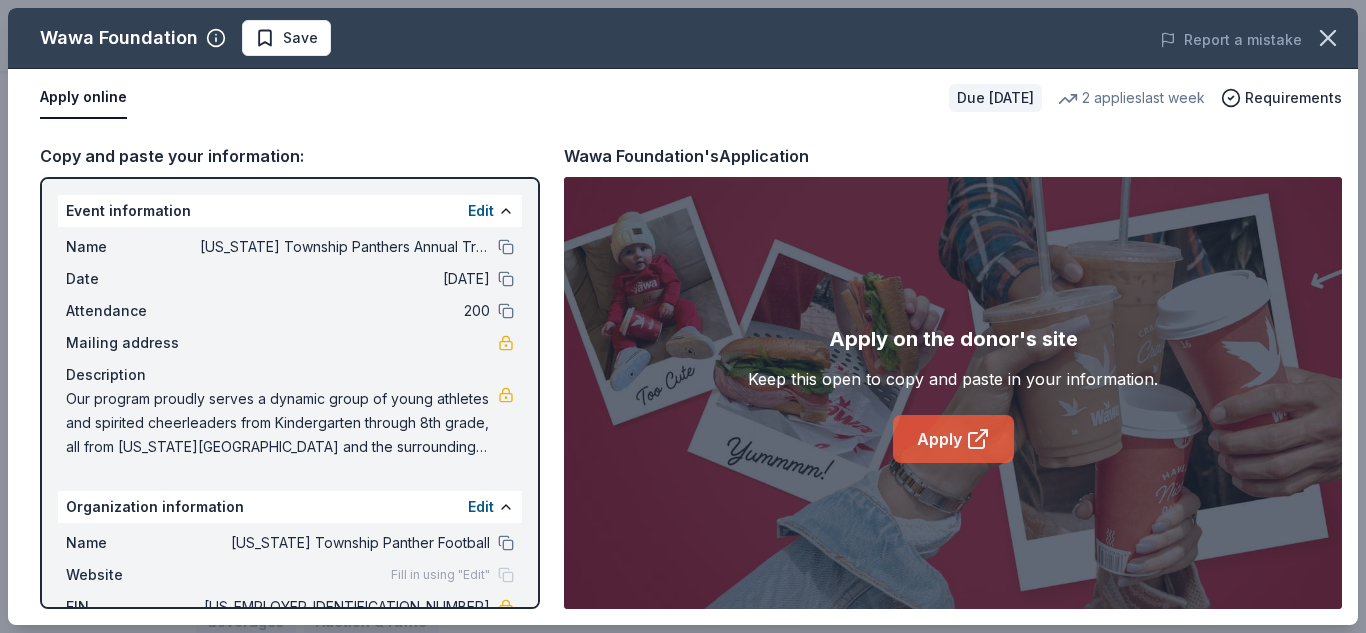 click on "Apply" at bounding box center [953, 439] 